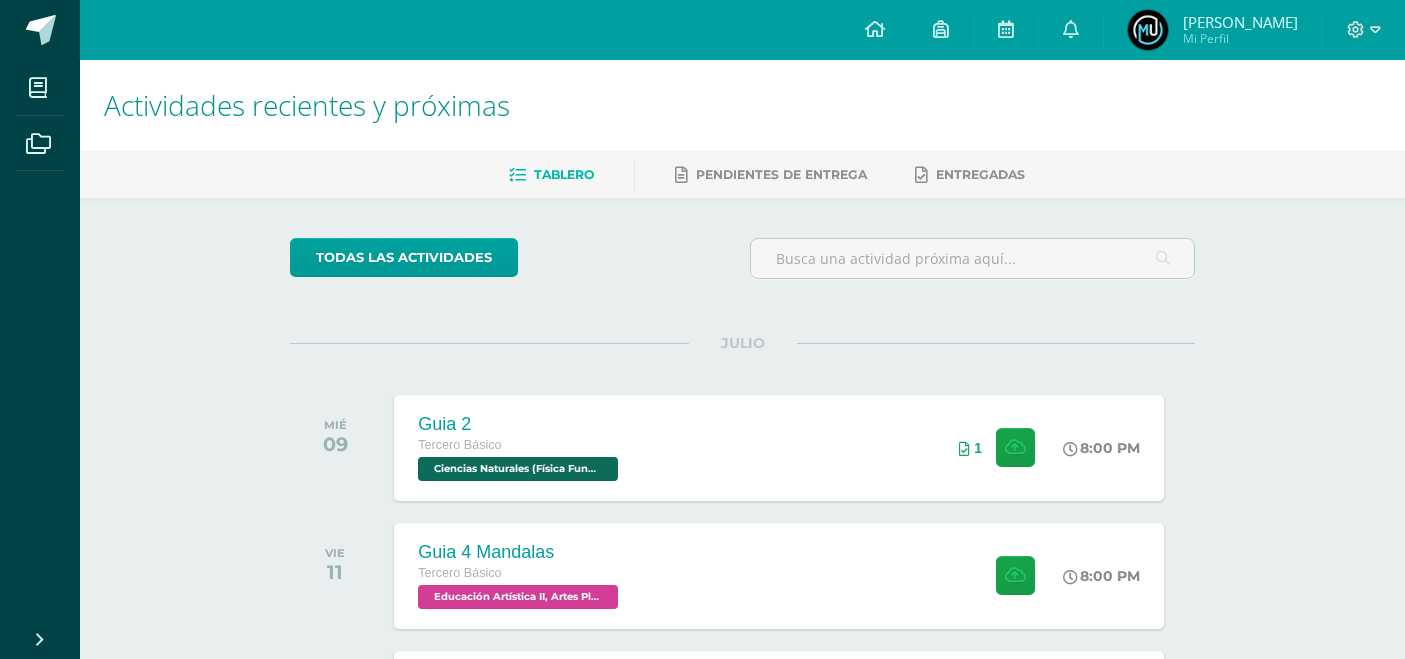 scroll, scrollTop: 0, scrollLeft: 0, axis: both 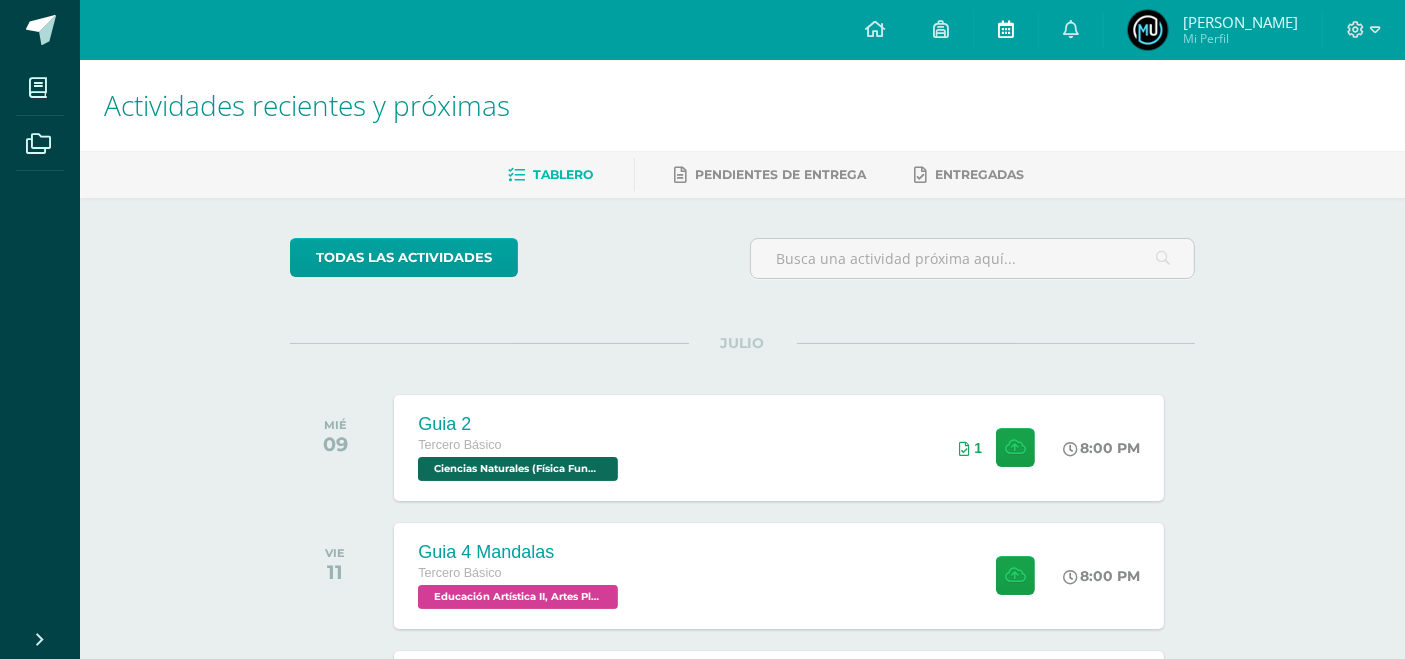 click at bounding box center [1006, 30] 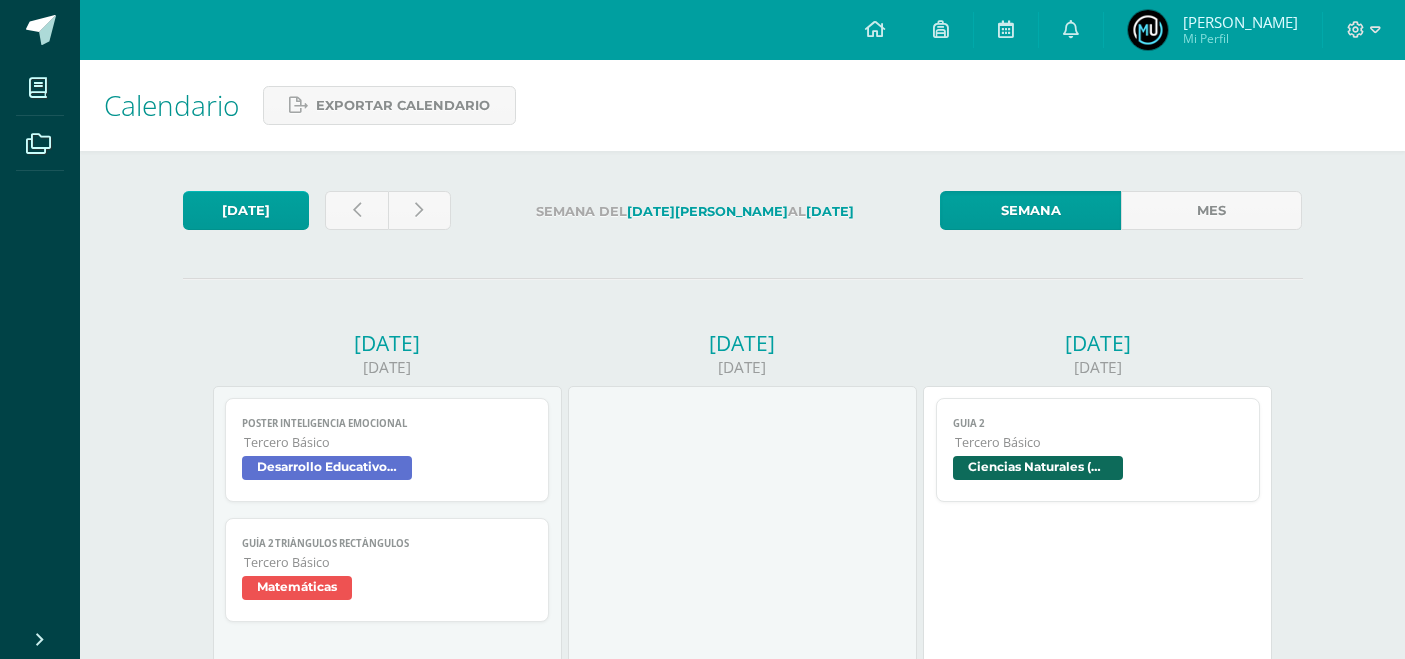 scroll, scrollTop: 0, scrollLeft: 0, axis: both 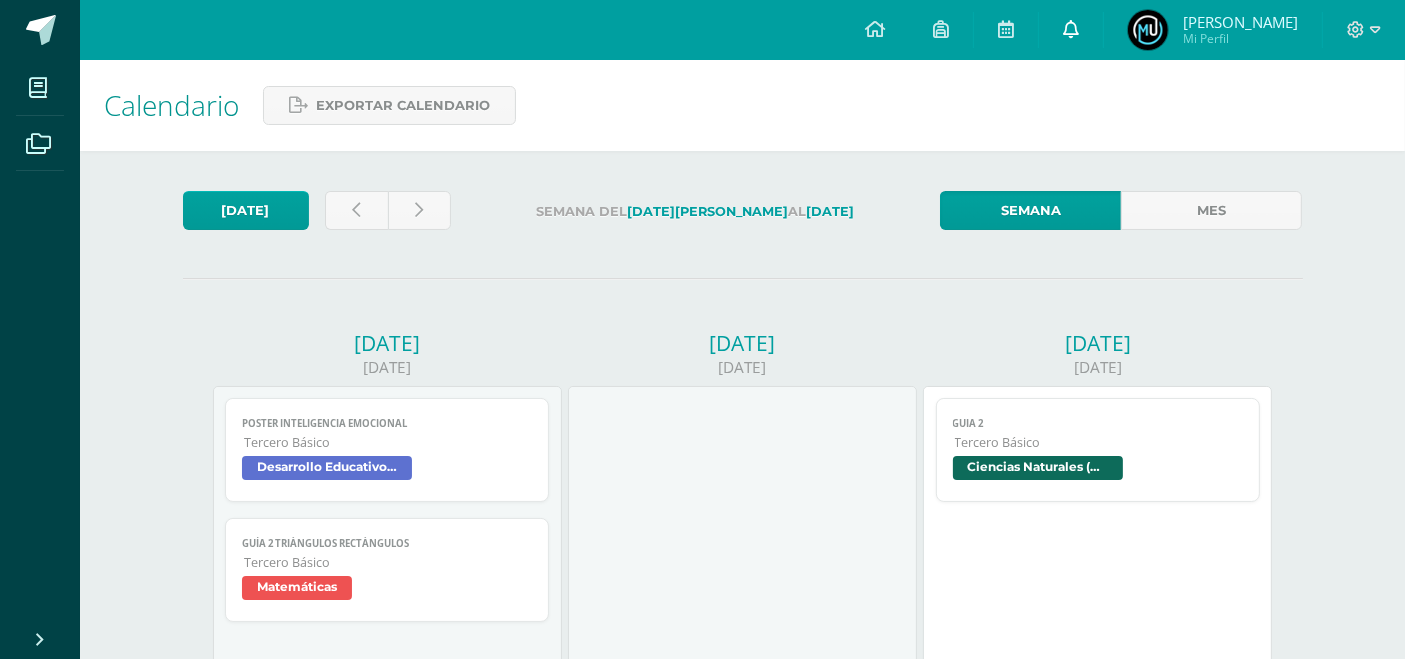 click at bounding box center (1071, 30) 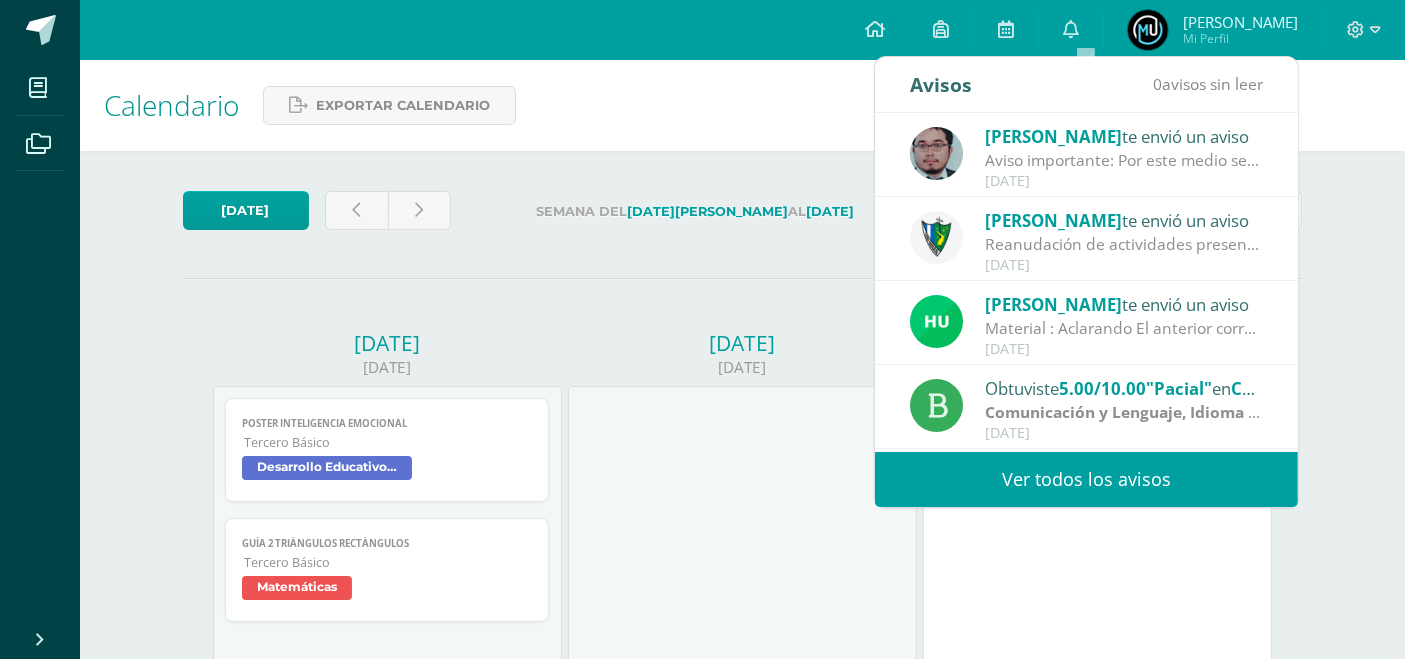 click on "Ver todos los avisos" at bounding box center [1086, 479] 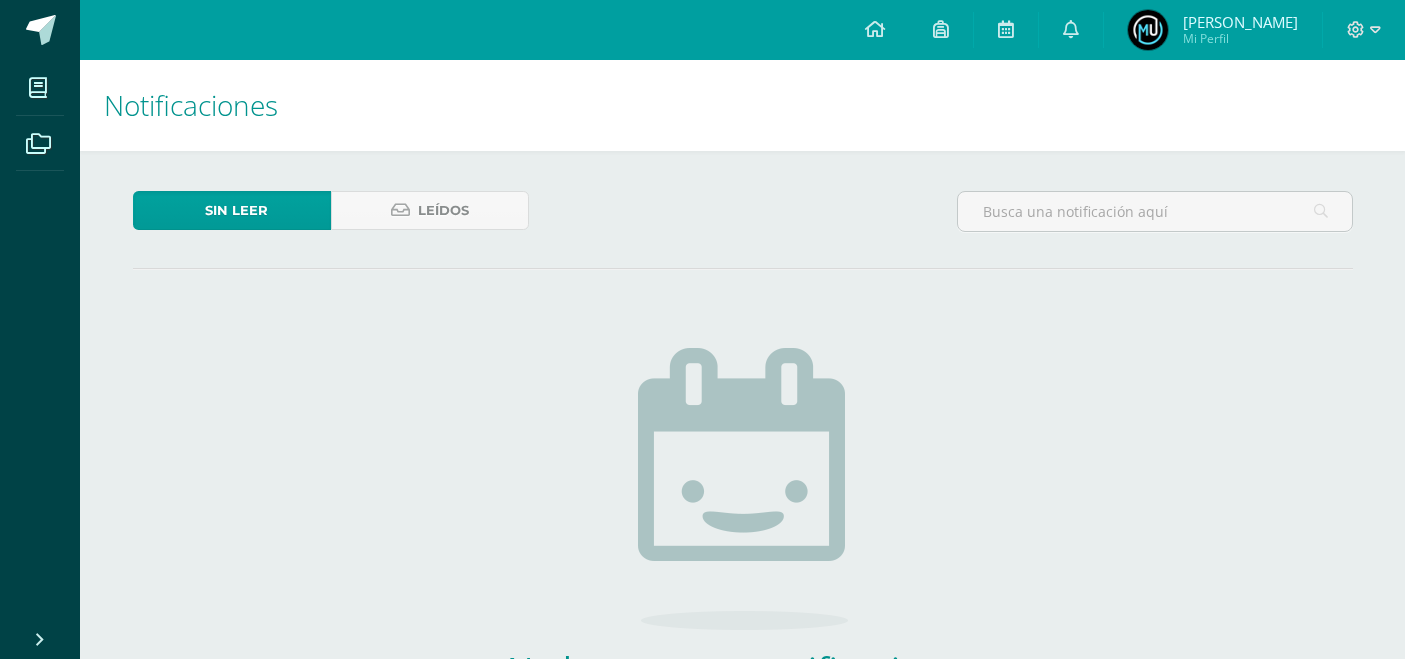 scroll, scrollTop: 0, scrollLeft: 0, axis: both 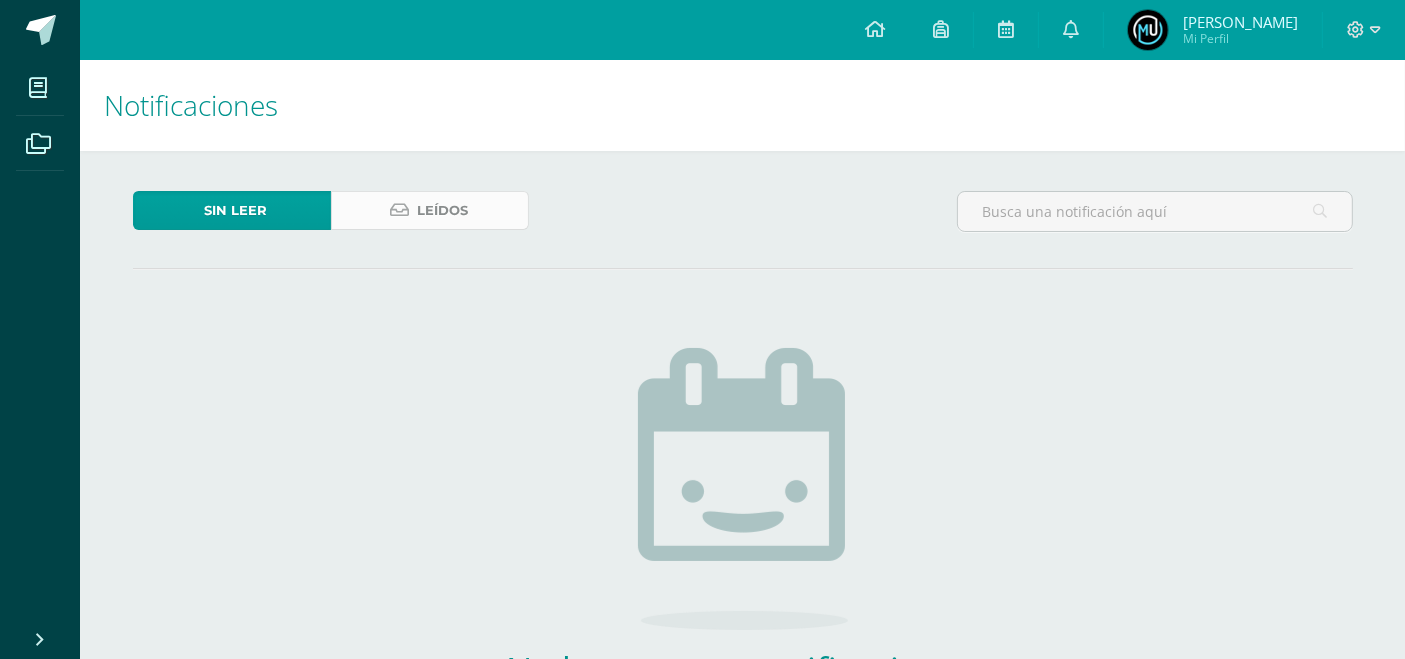 click on "Leídos" at bounding box center (430, 210) 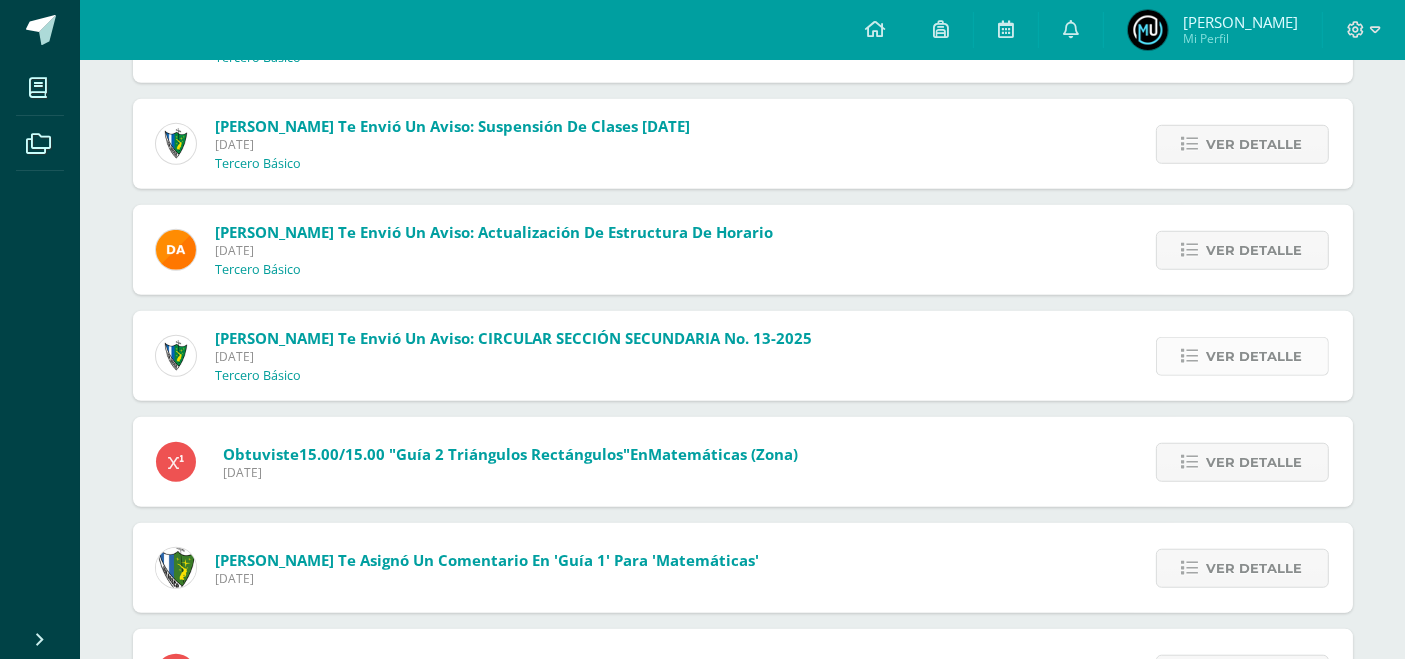 scroll, scrollTop: 1296, scrollLeft: 0, axis: vertical 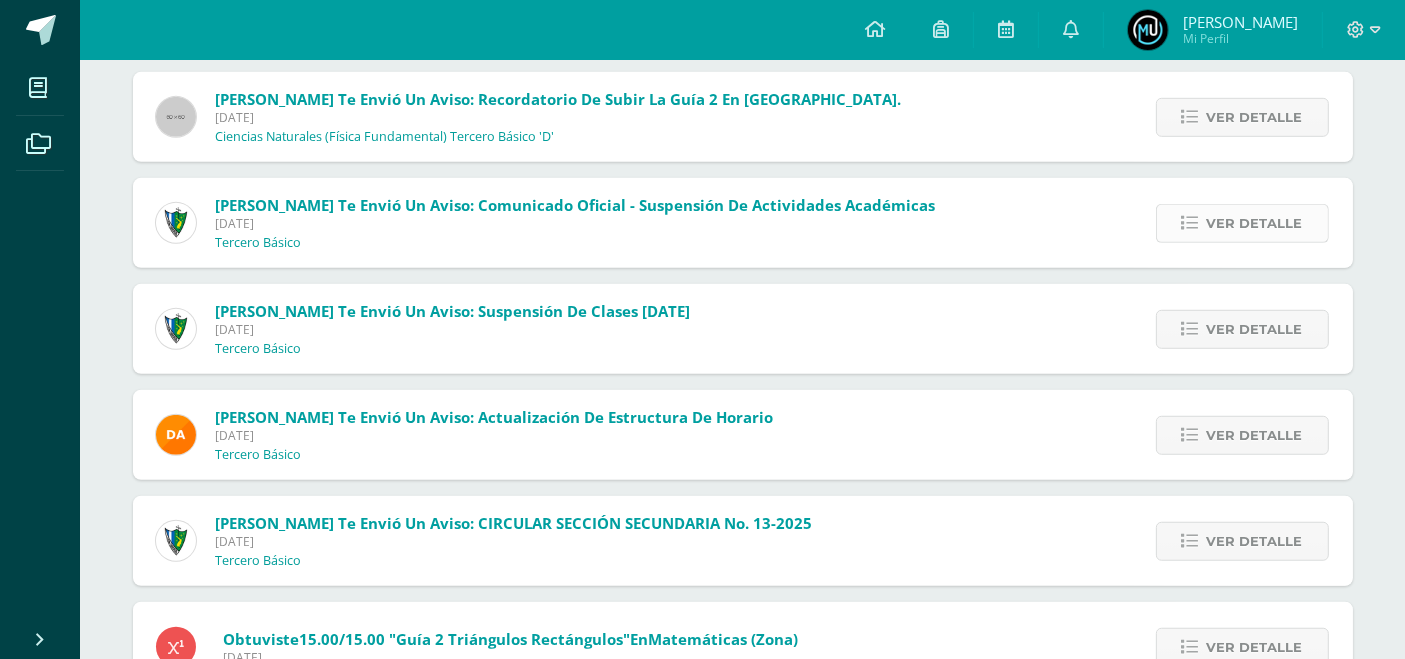 click on "Ver detalle" at bounding box center [1255, 223] 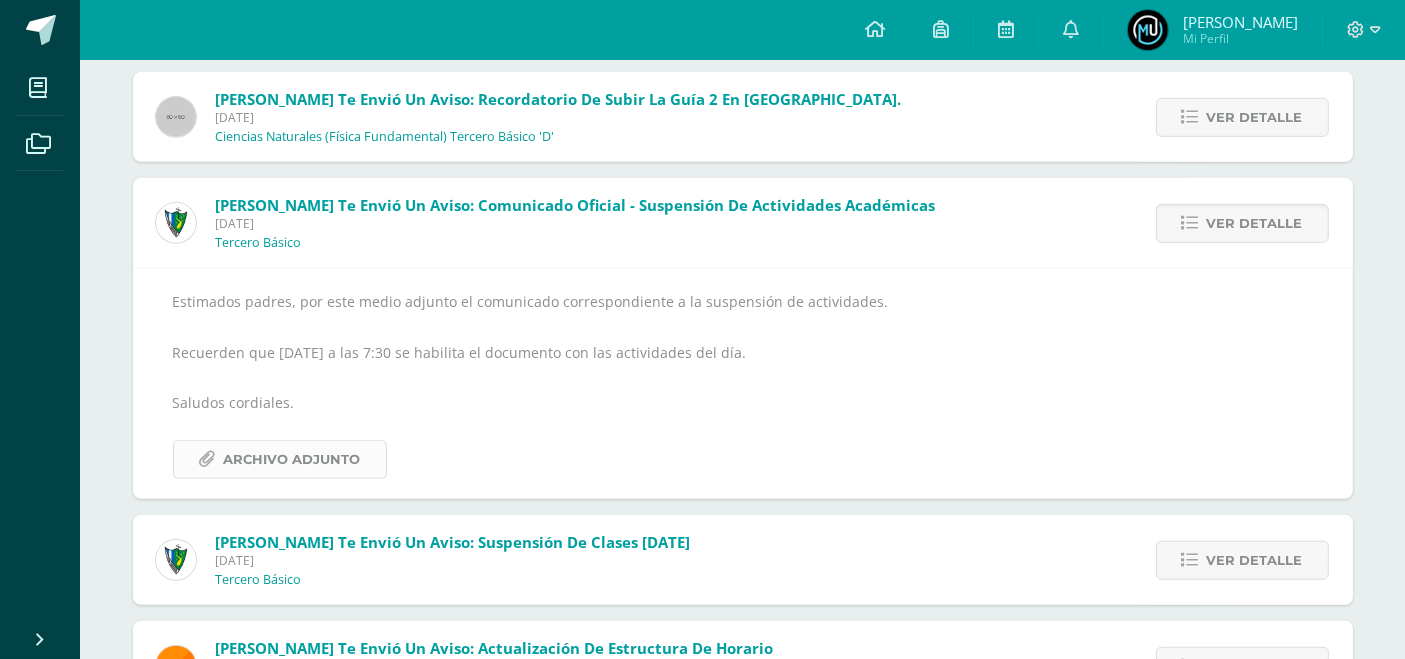 click on "Archivo Adjunto" at bounding box center [292, 459] 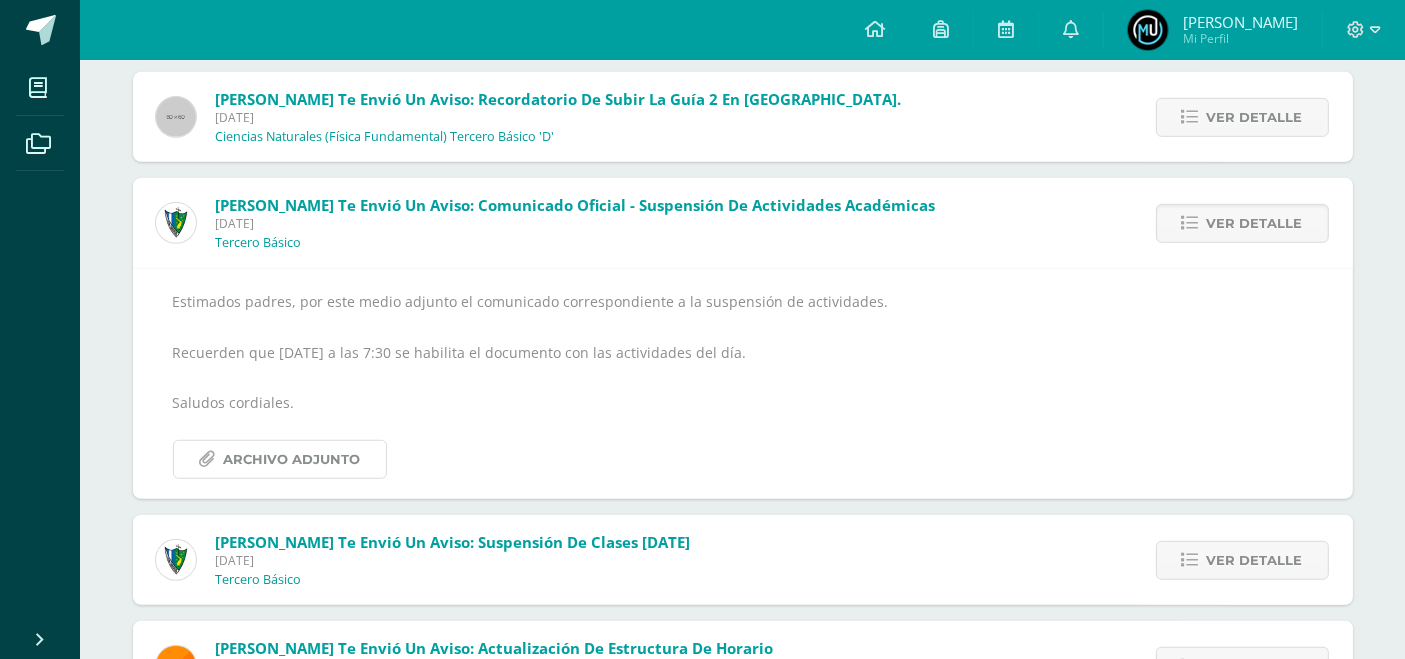 scroll, scrollTop: 1111, scrollLeft: 0, axis: vertical 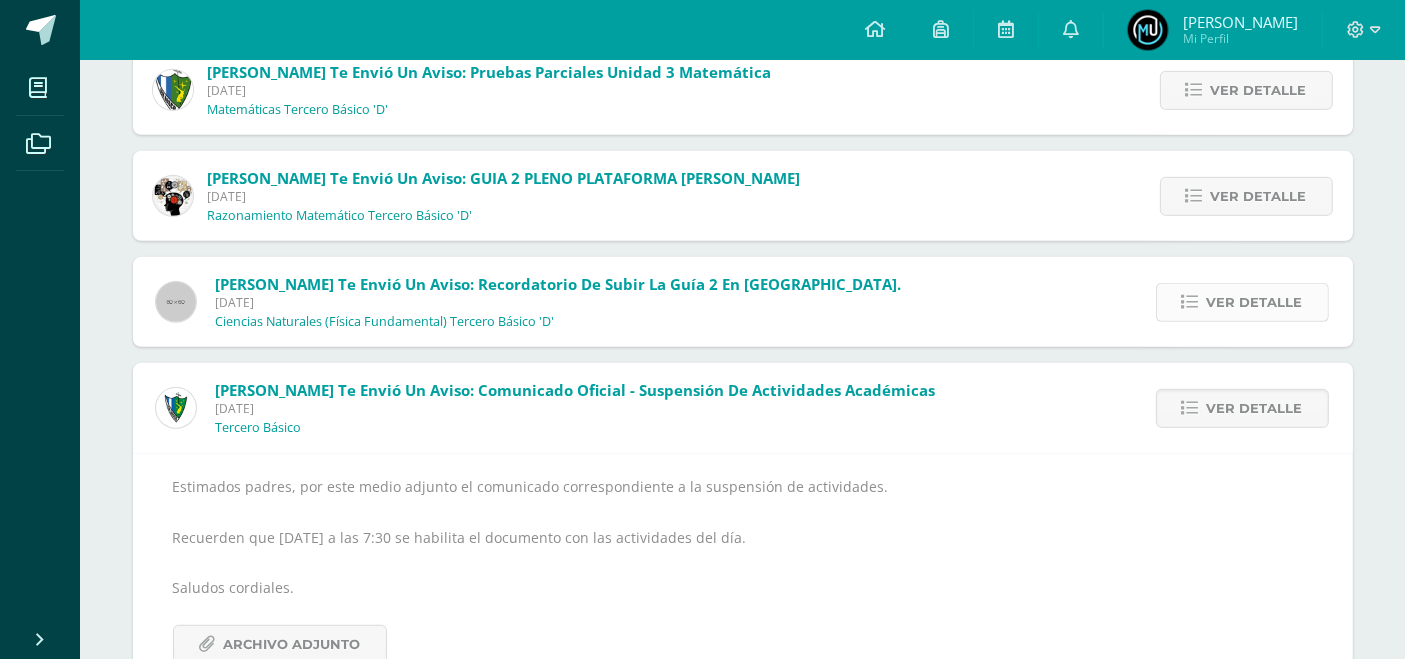 click on "Ver detalle" at bounding box center [1242, 302] 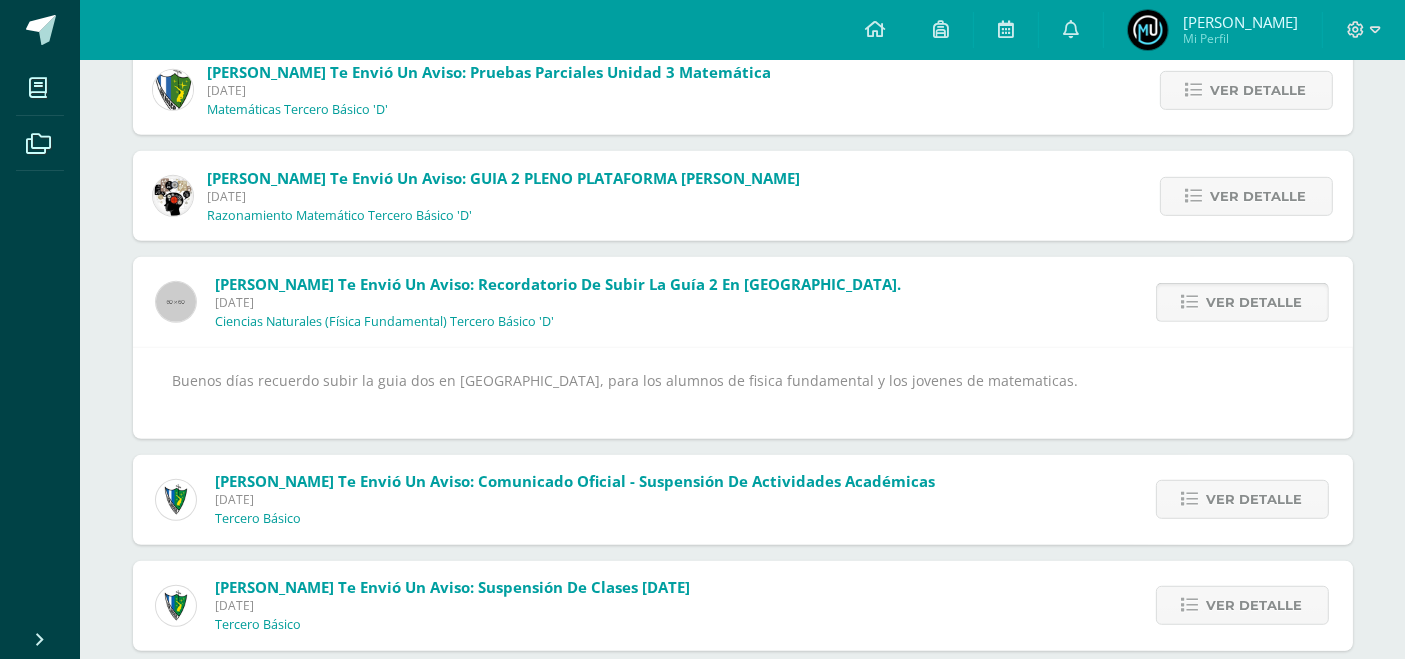 click on "Ver detalle" at bounding box center [1242, 302] 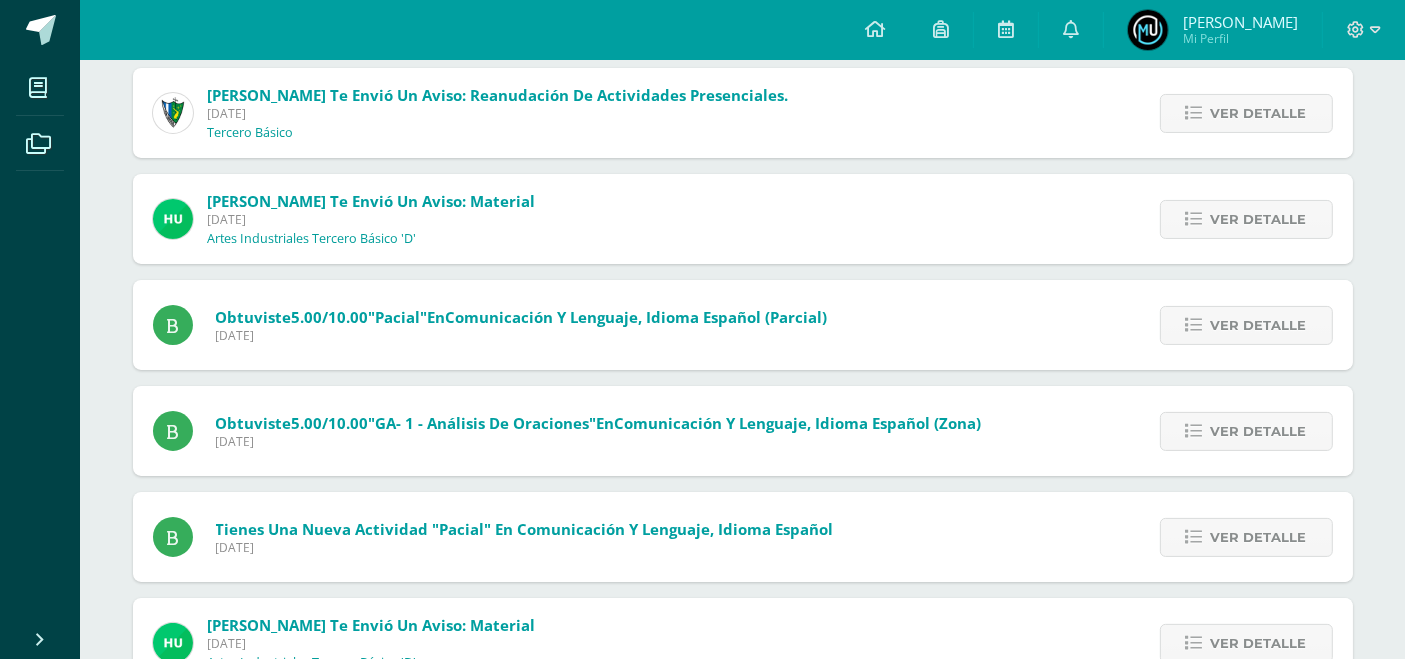 scroll, scrollTop: 161, scrollLeft: 0, axis: vertical 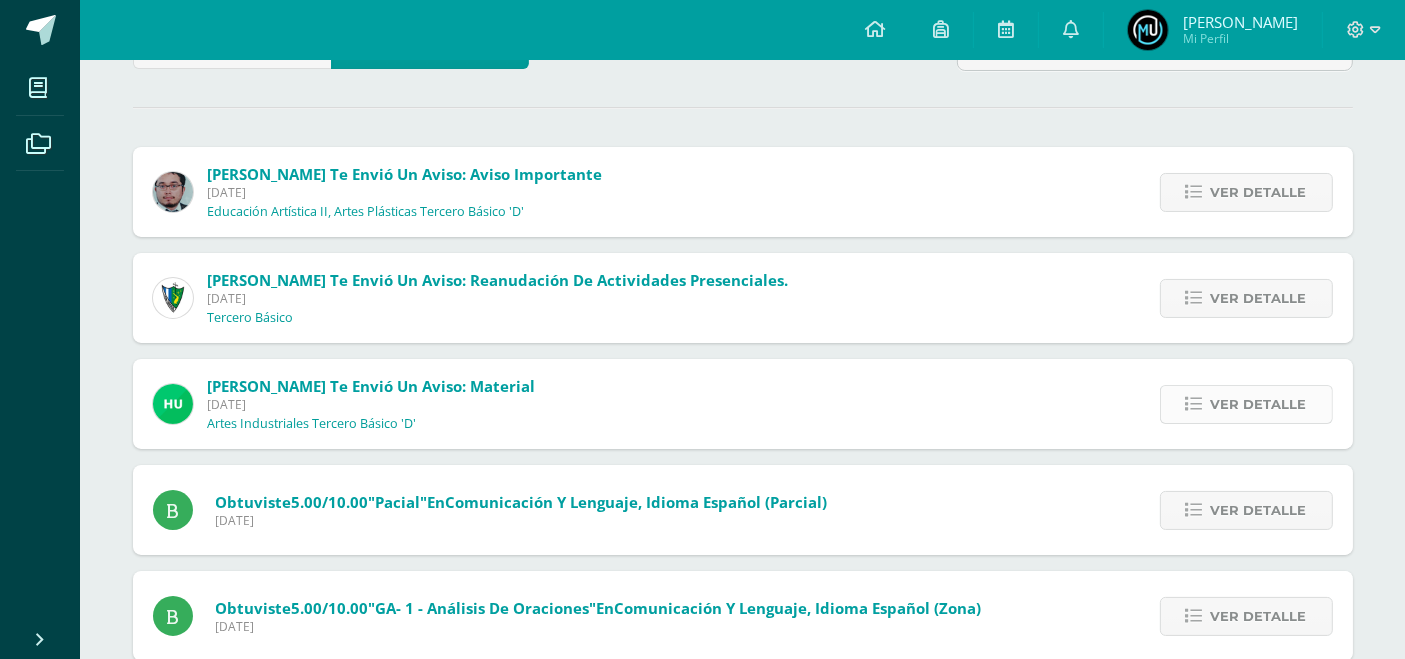 click on "Ver detalle" at bounding box center [1259, 404] 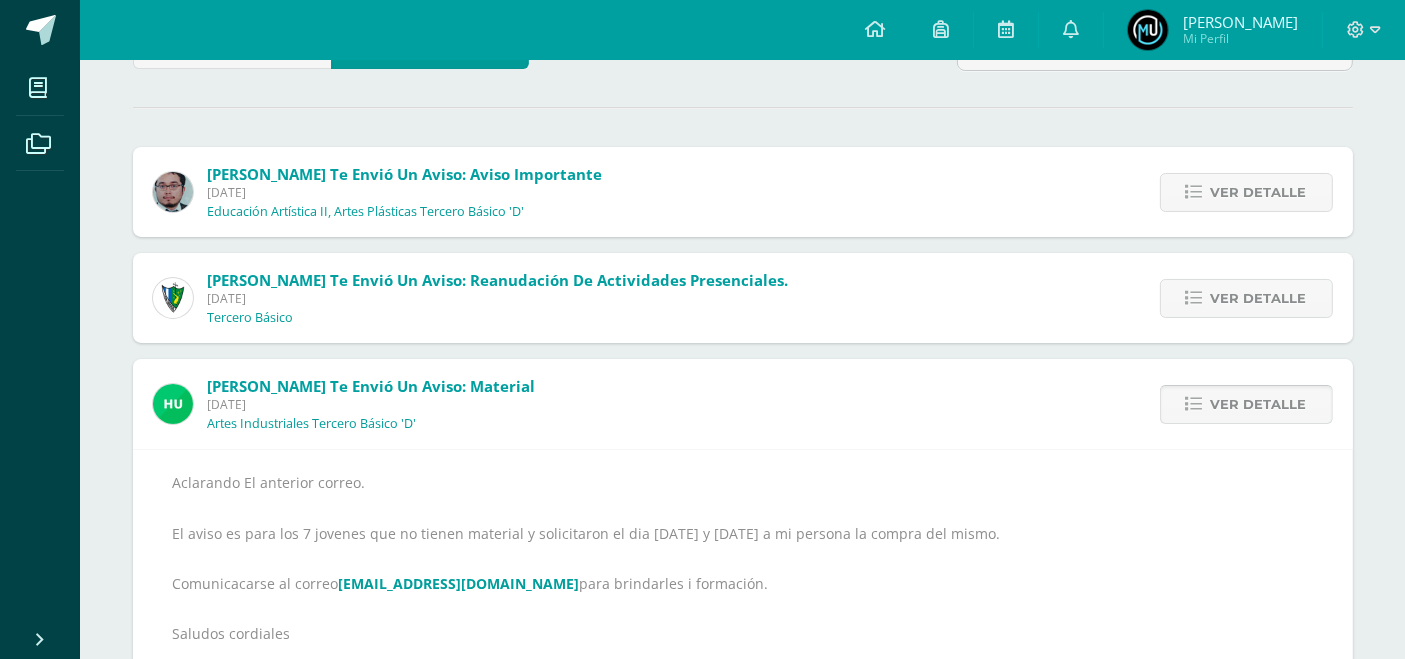 click on "Ver detalle" at bounding box center (1259, 404) 